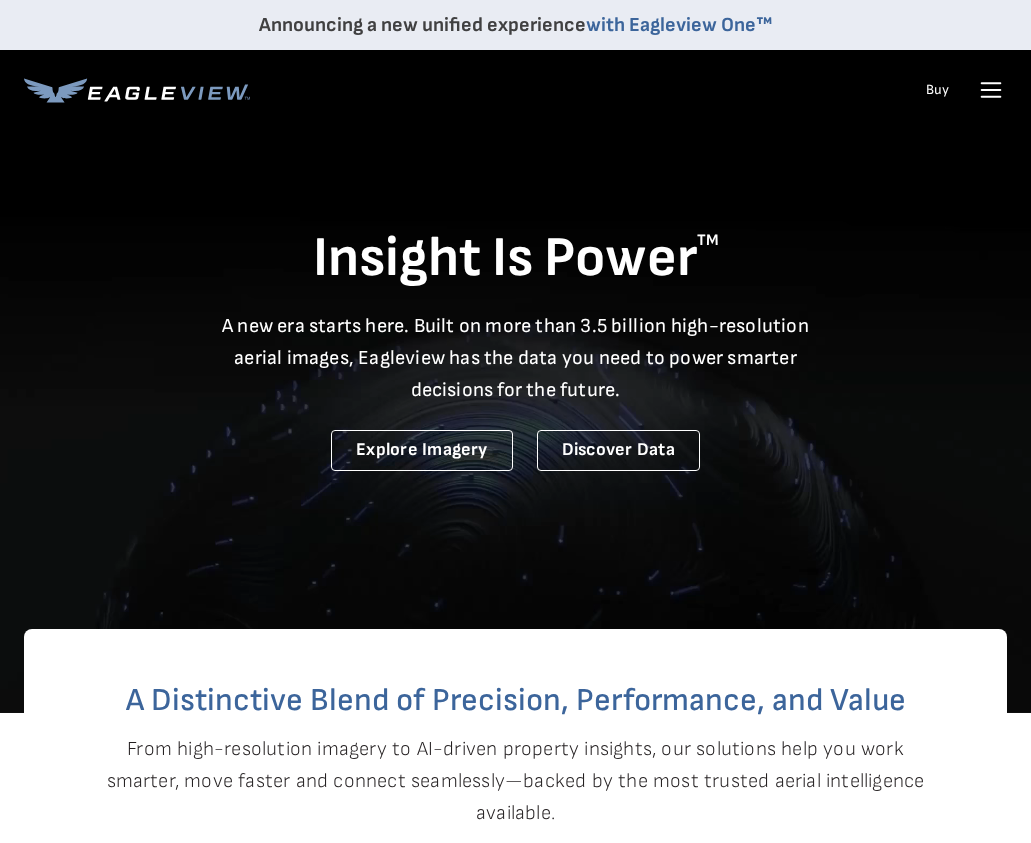 scroll, scrollTop: 0, scrollLeft: 0, axis: both 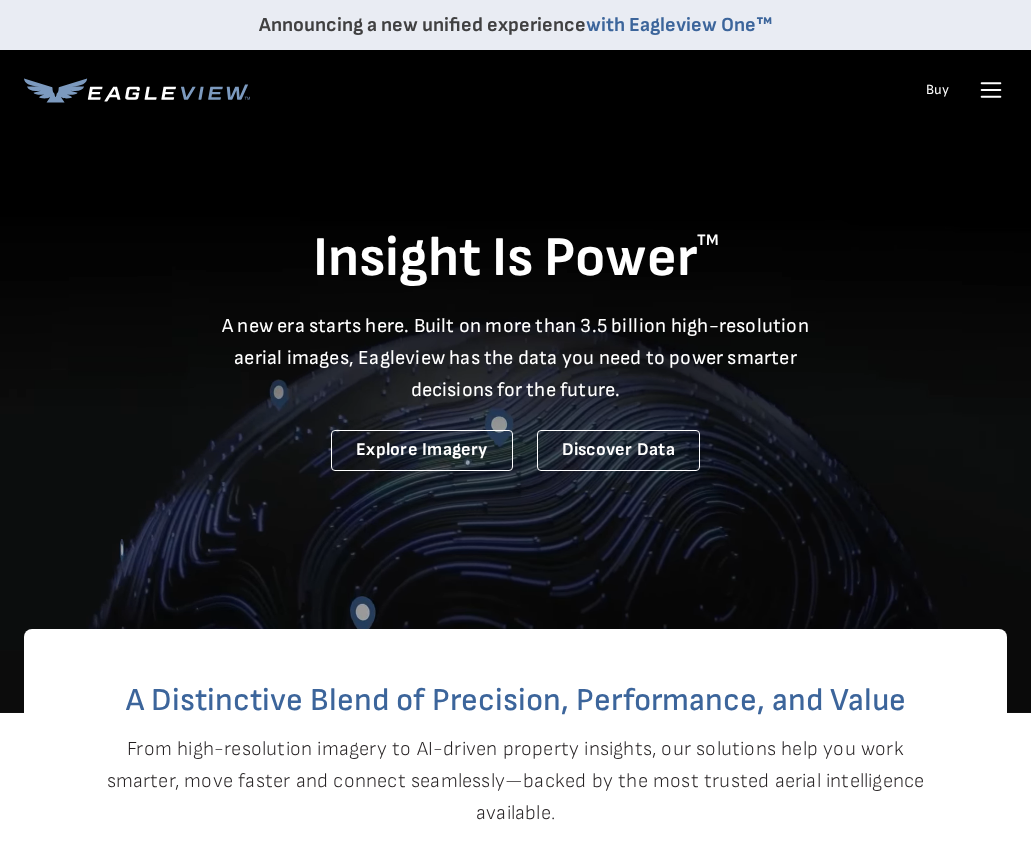 click 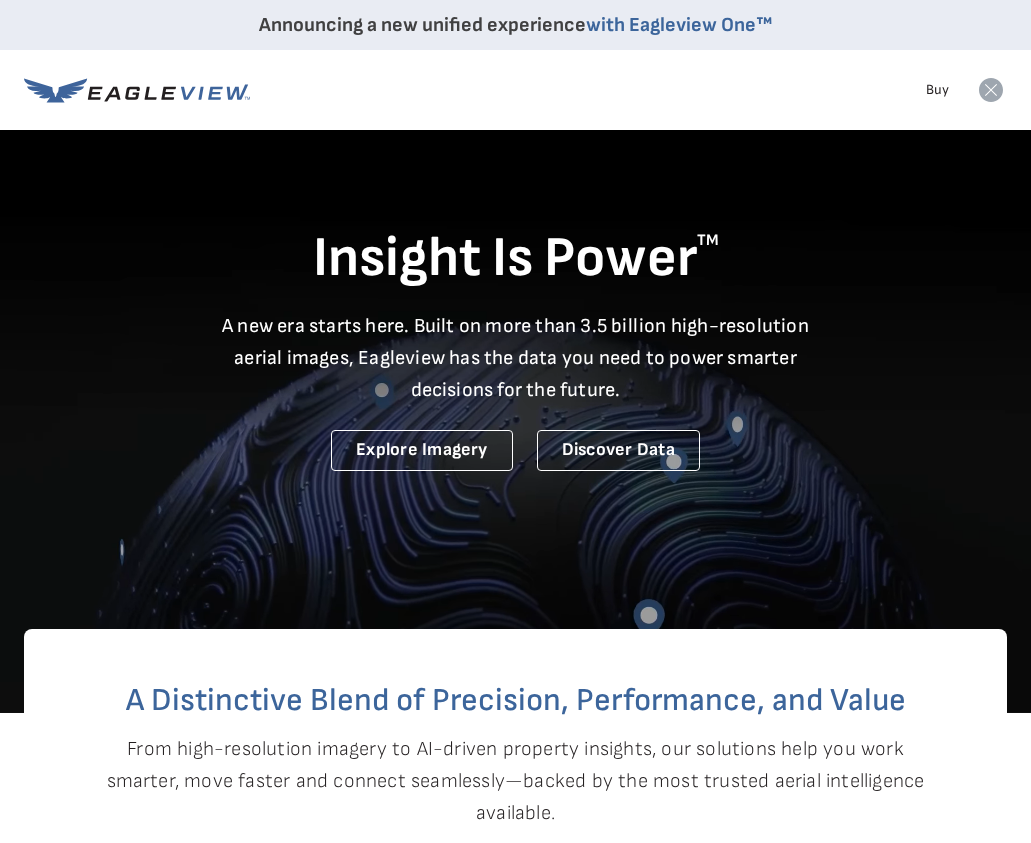 click 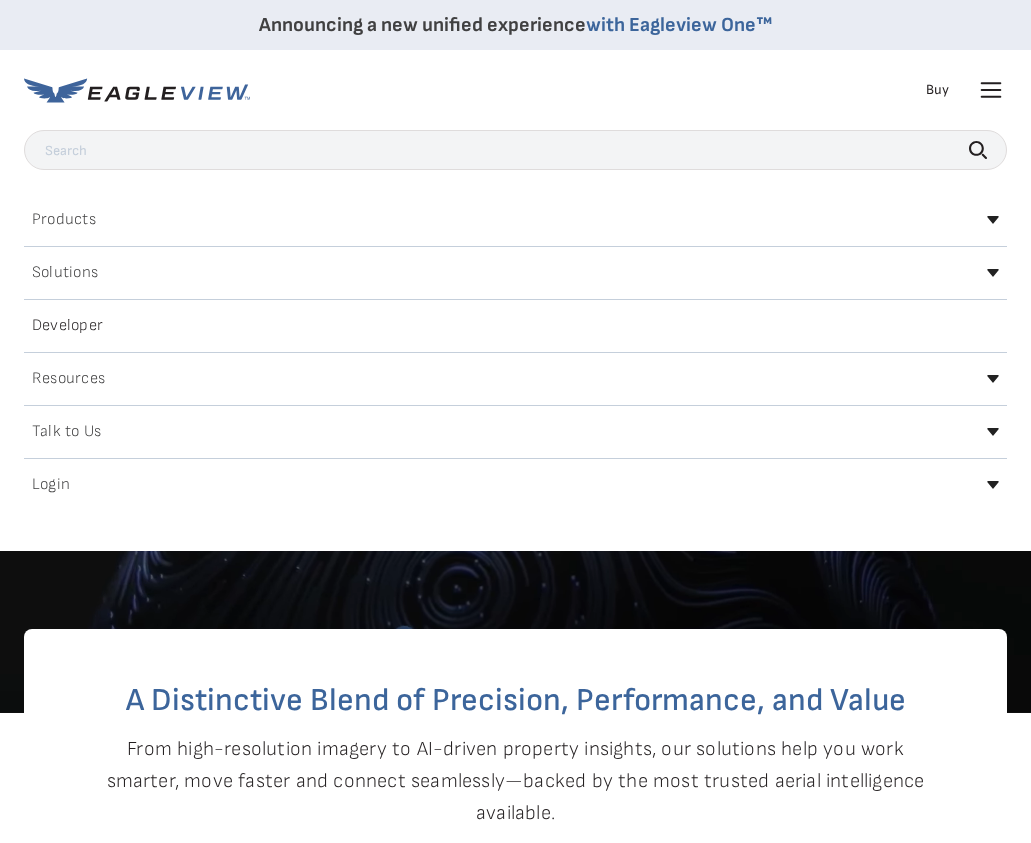 click 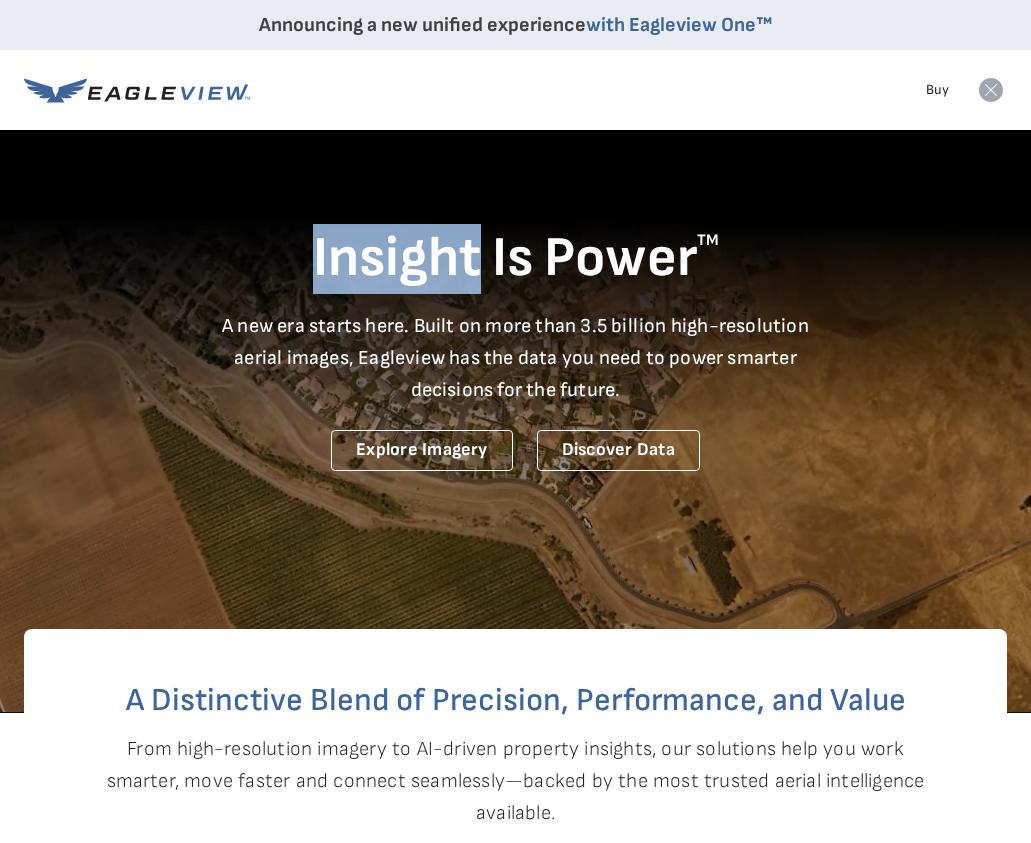 click 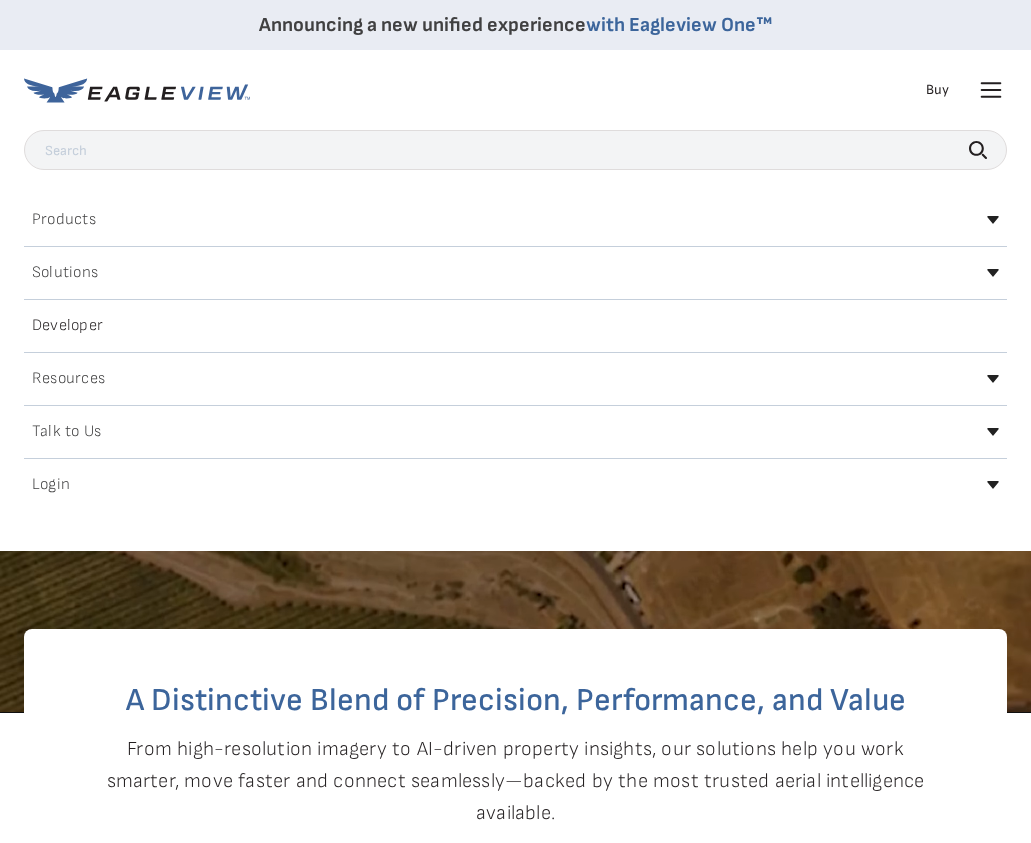click on "Login" at bounding box center [51, 485] 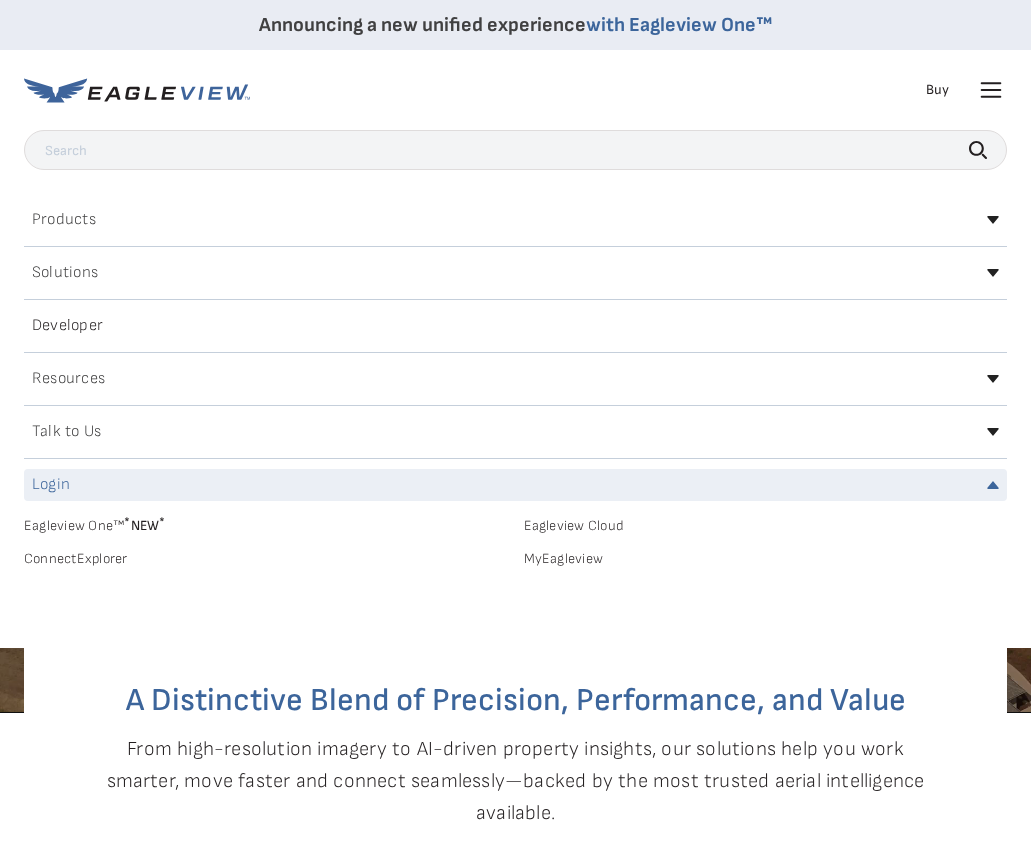 click on "MyEagleview" at bounding box center [766, 559] 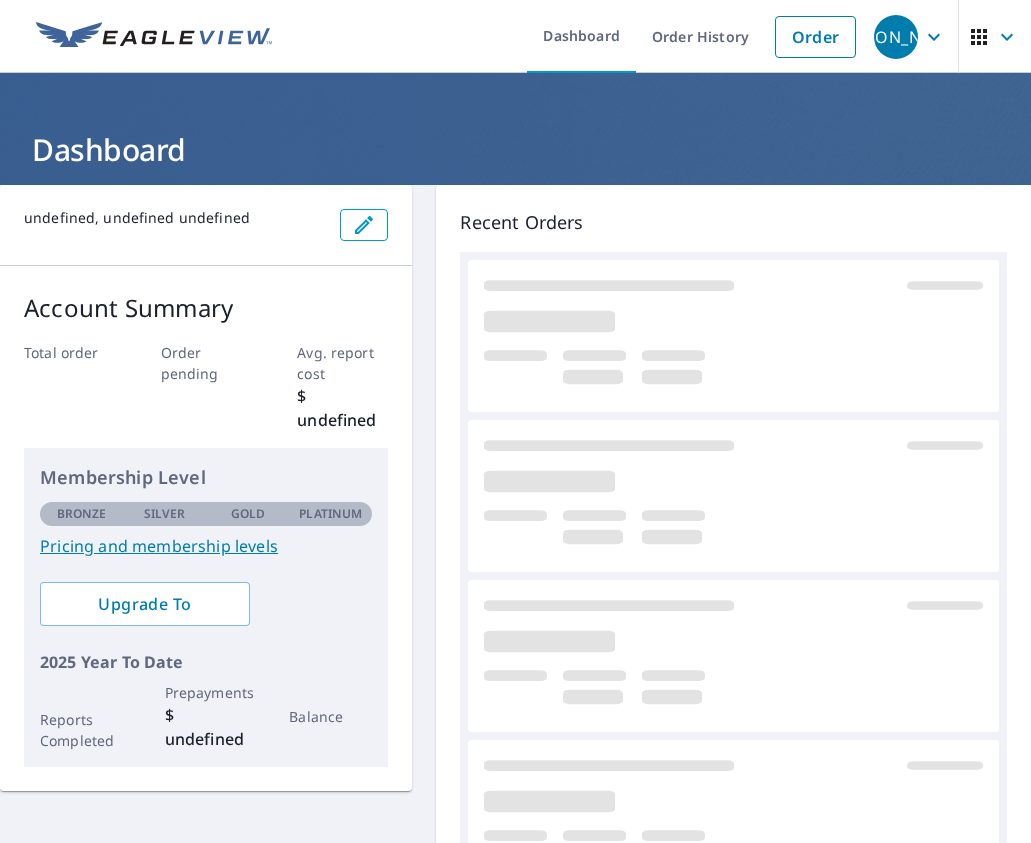 scroll, scrollTop: 0, scrollLeft: 0, axis: both 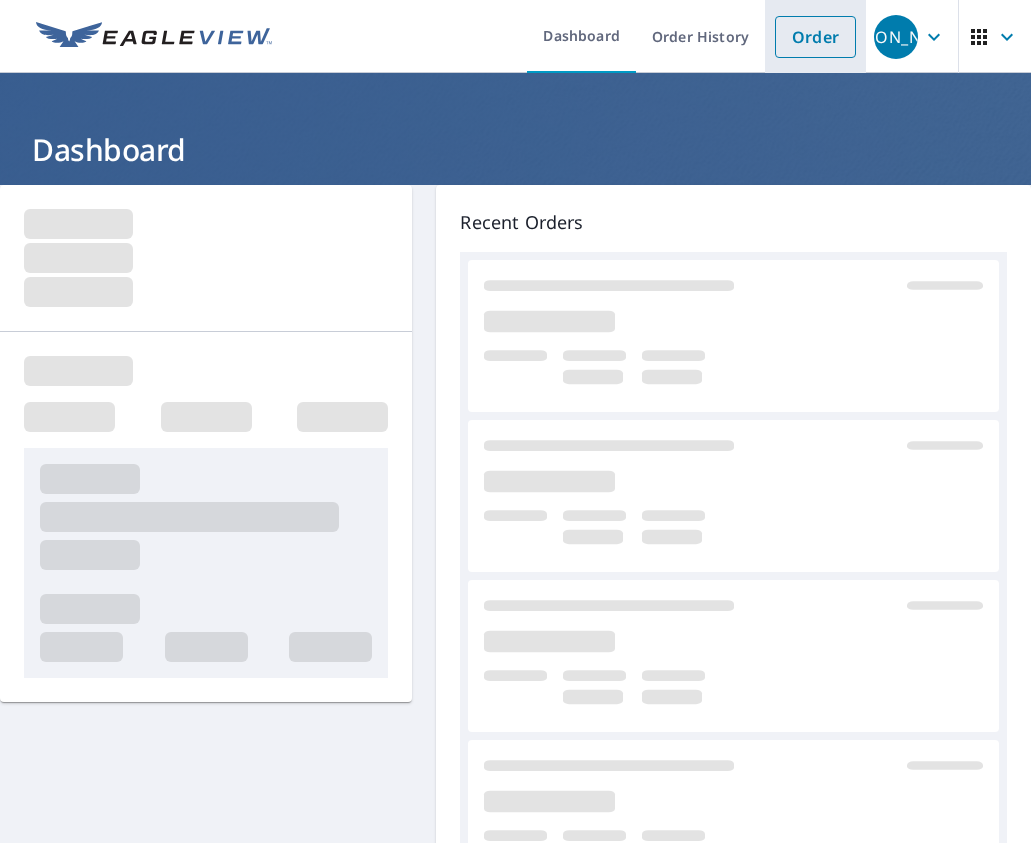 click on "Order" at bounding box center [815, 37] 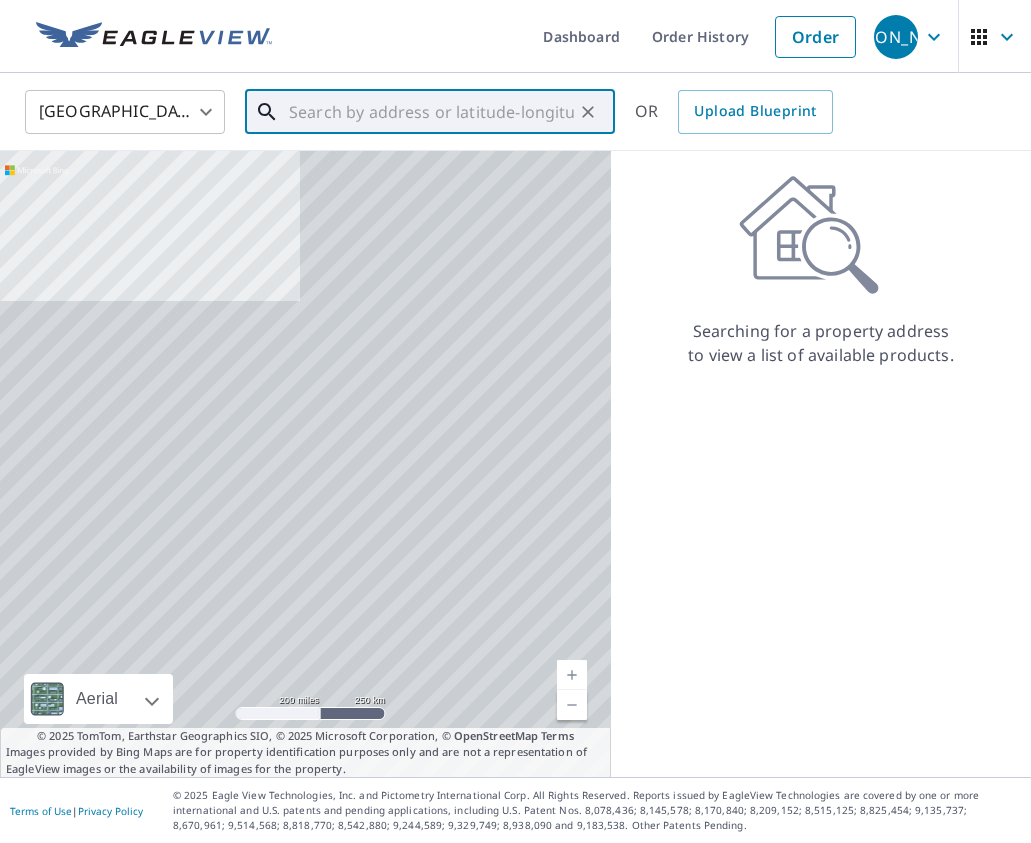 click at bounding box center [431, 112] 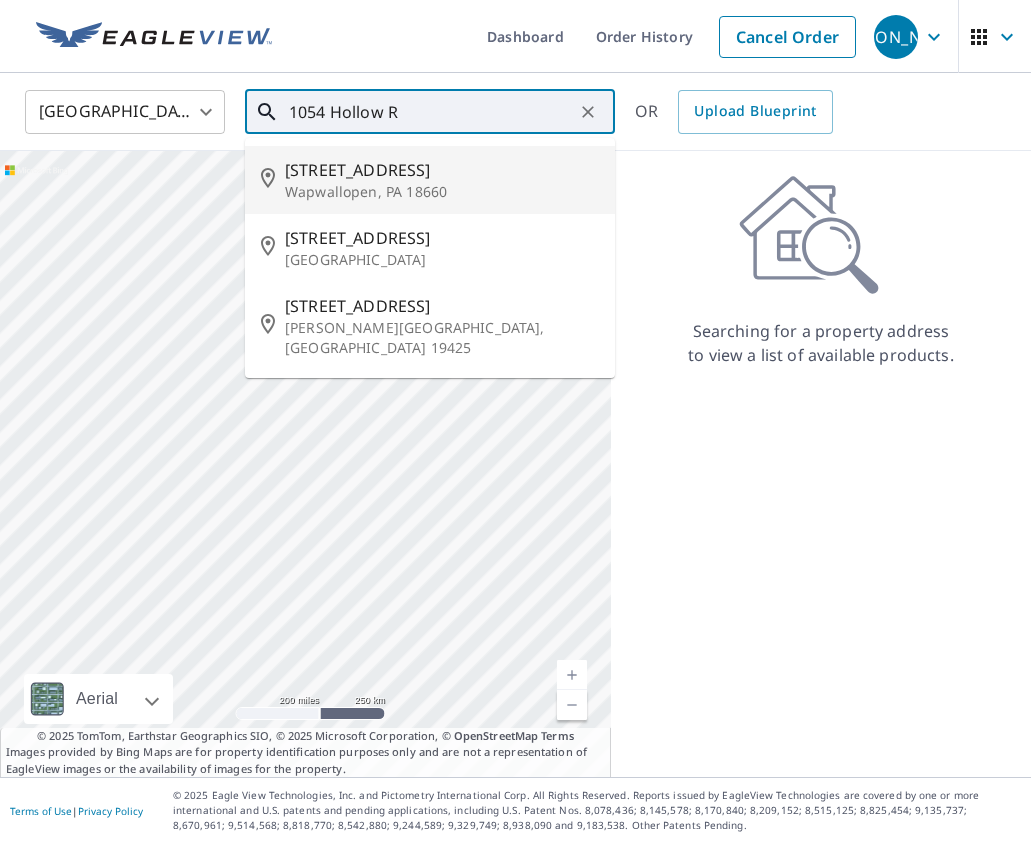 click on "[STREET_ADDRESS]" at bounding box center (442, 170) 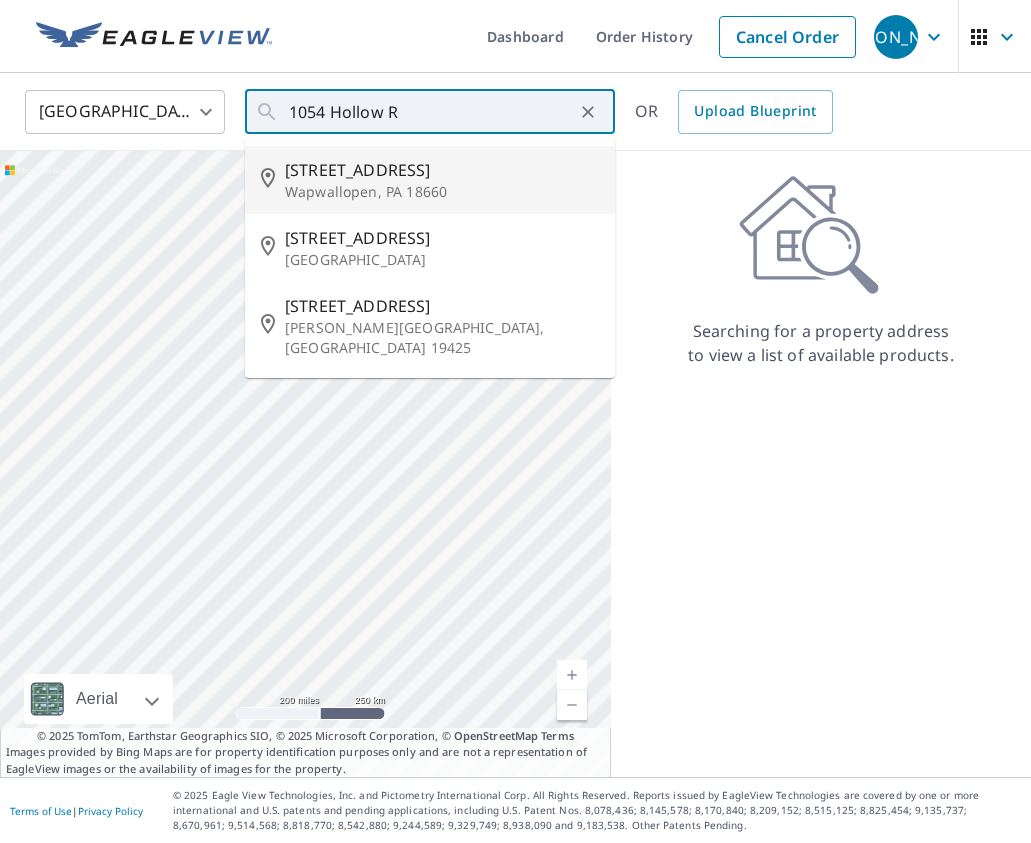 type on "[STREET_ADDRESS]" 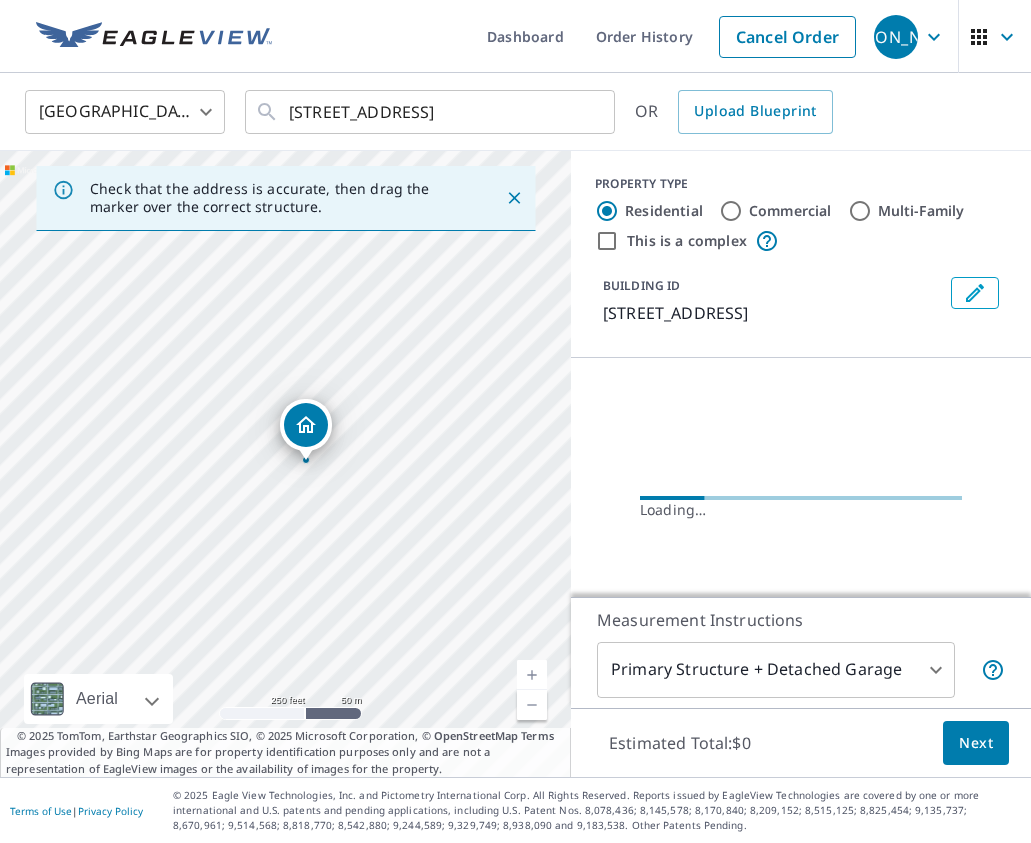 click on "Next" at bounding box center [976, 743] 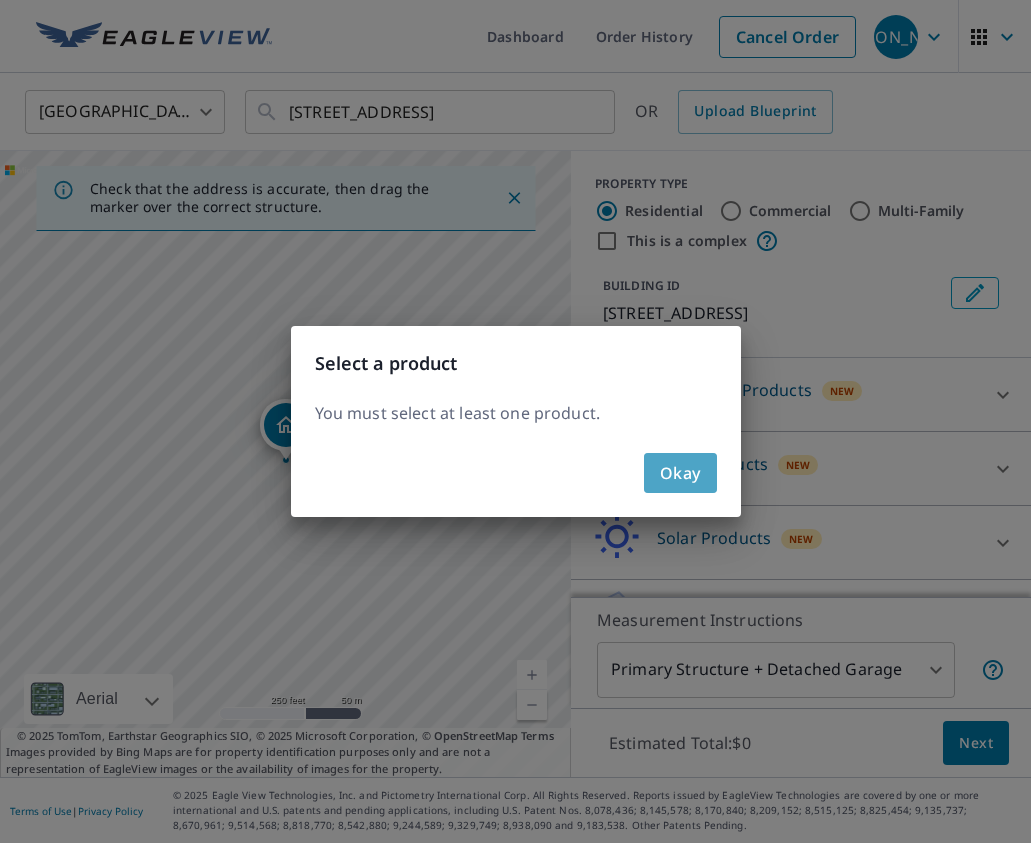 click on "Okay" at bounding box center (680, 473) 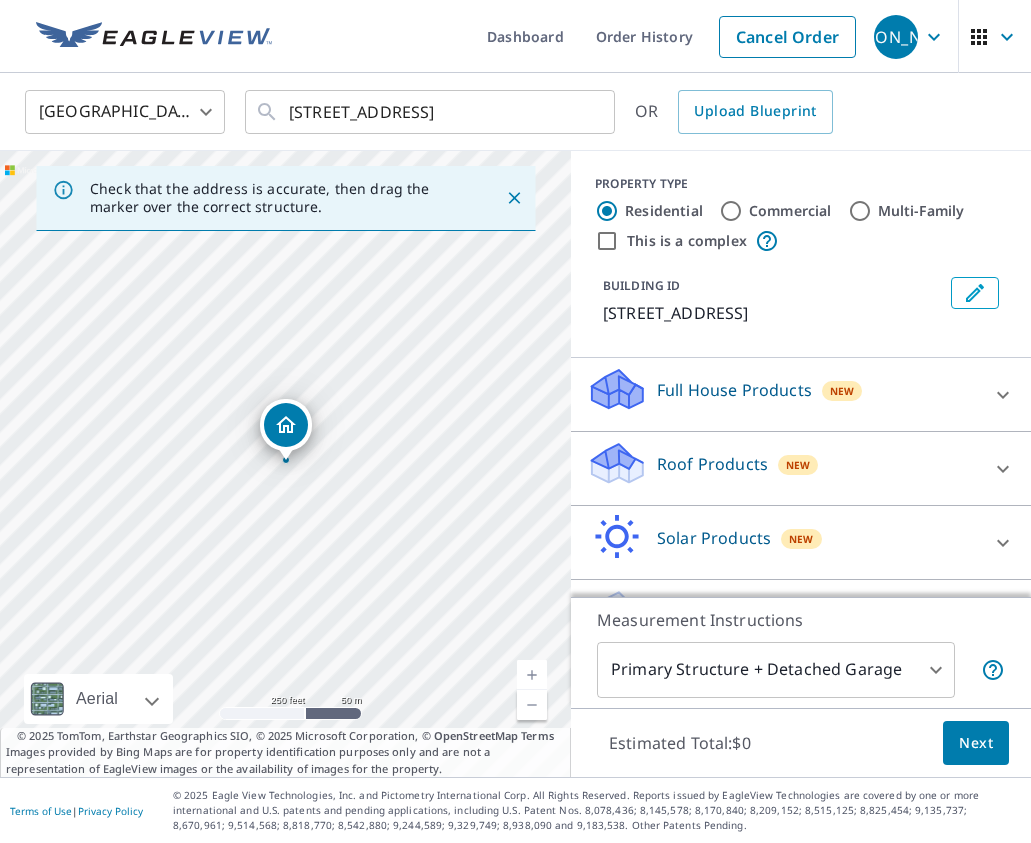 click on "Full House Products" at bounding box center [734, 390] 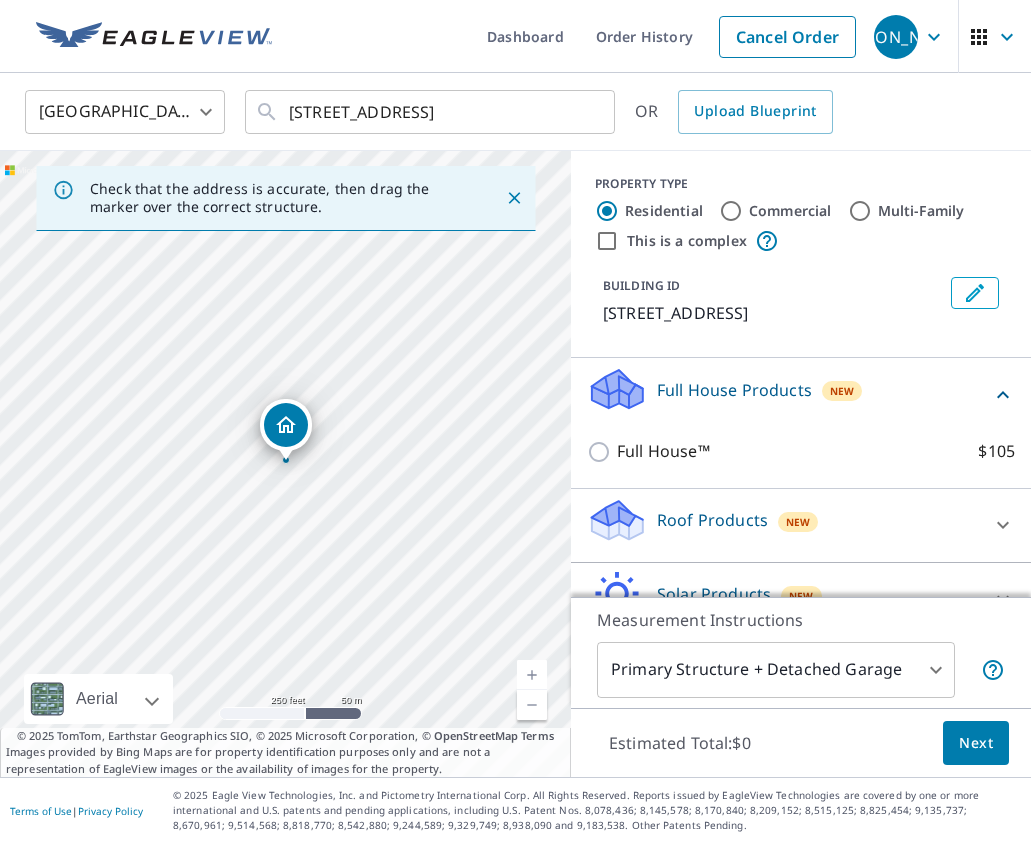 click on "Roof Products New" at bounding box center (783, 525) 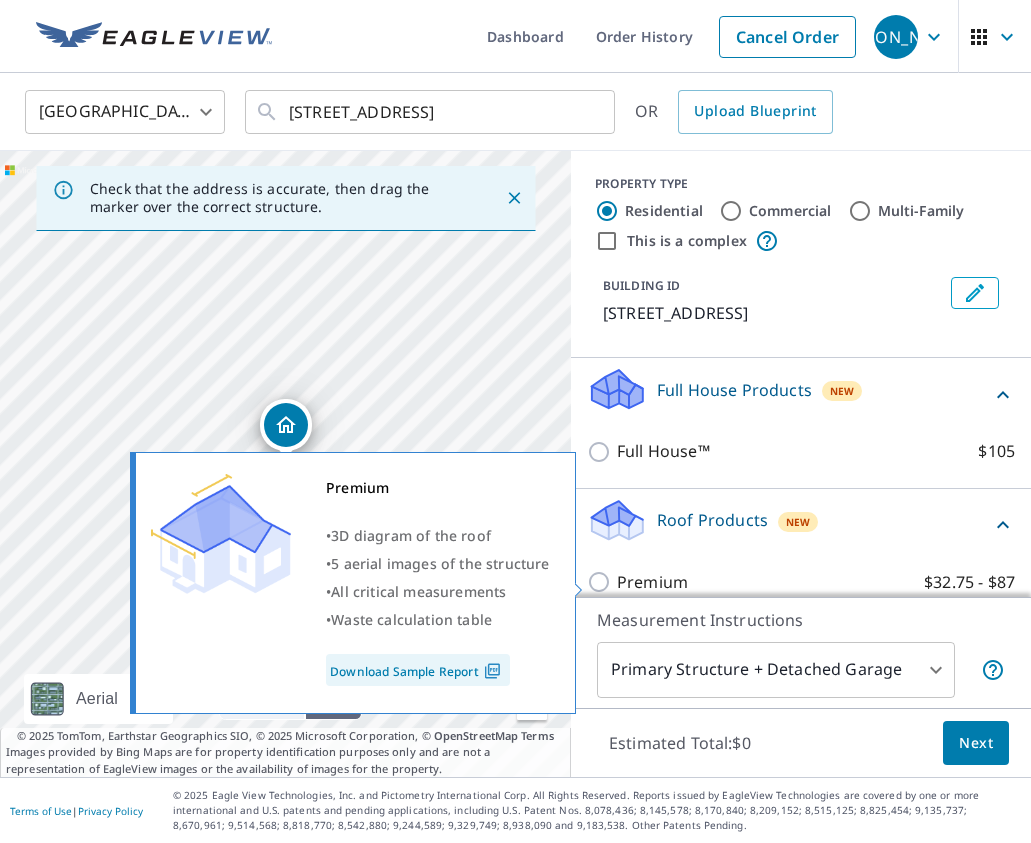 click on "Premium $32.75 - $87" at bounding box center (816, 582) 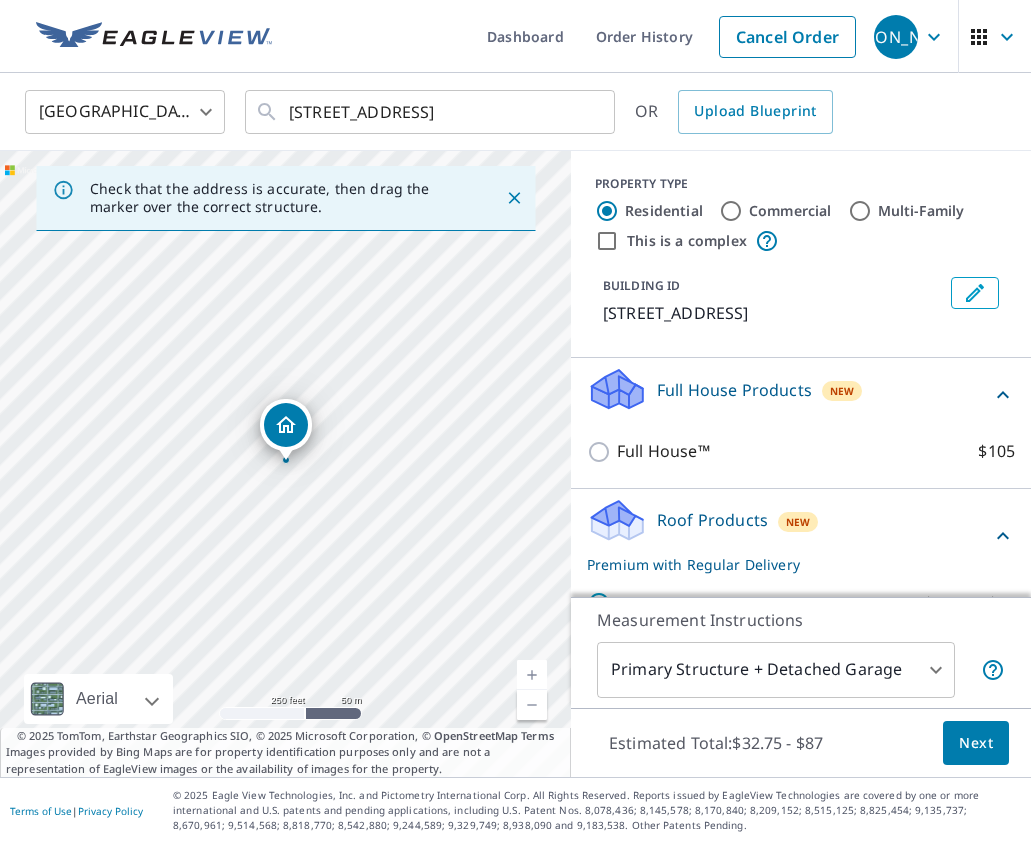 click on "Next" at bounding box center (976, 743) 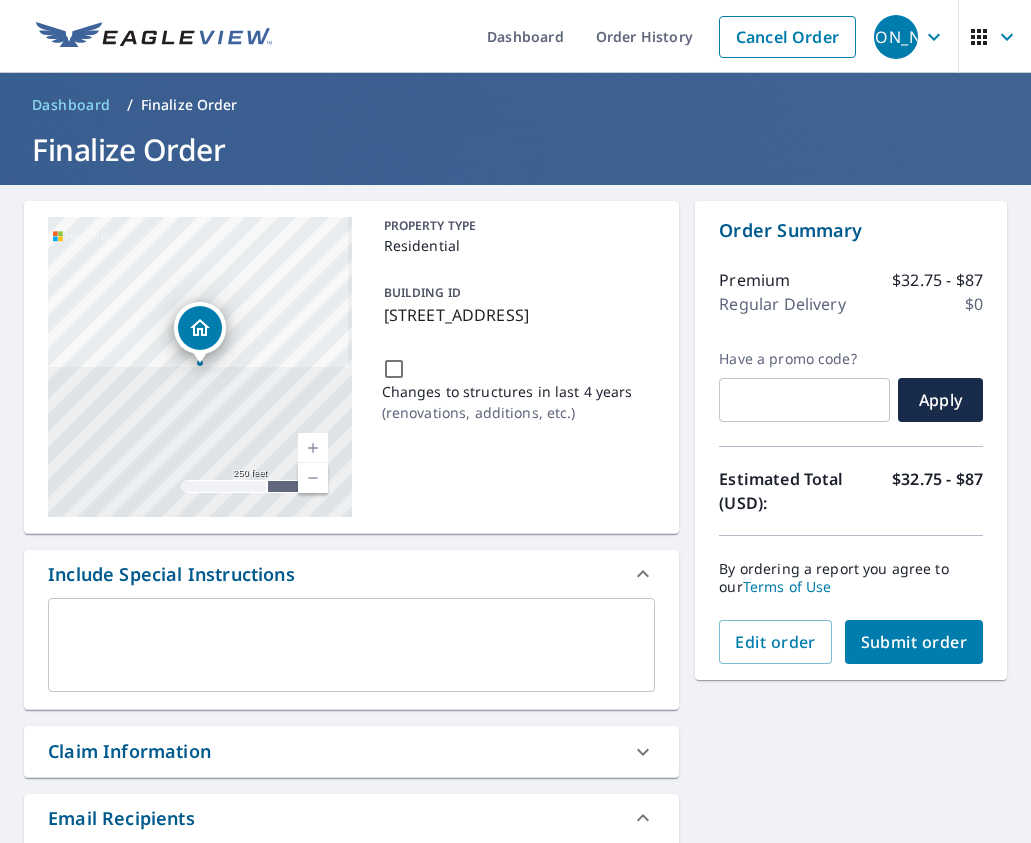 click on "Submit order" at bounding box center [914, 642] 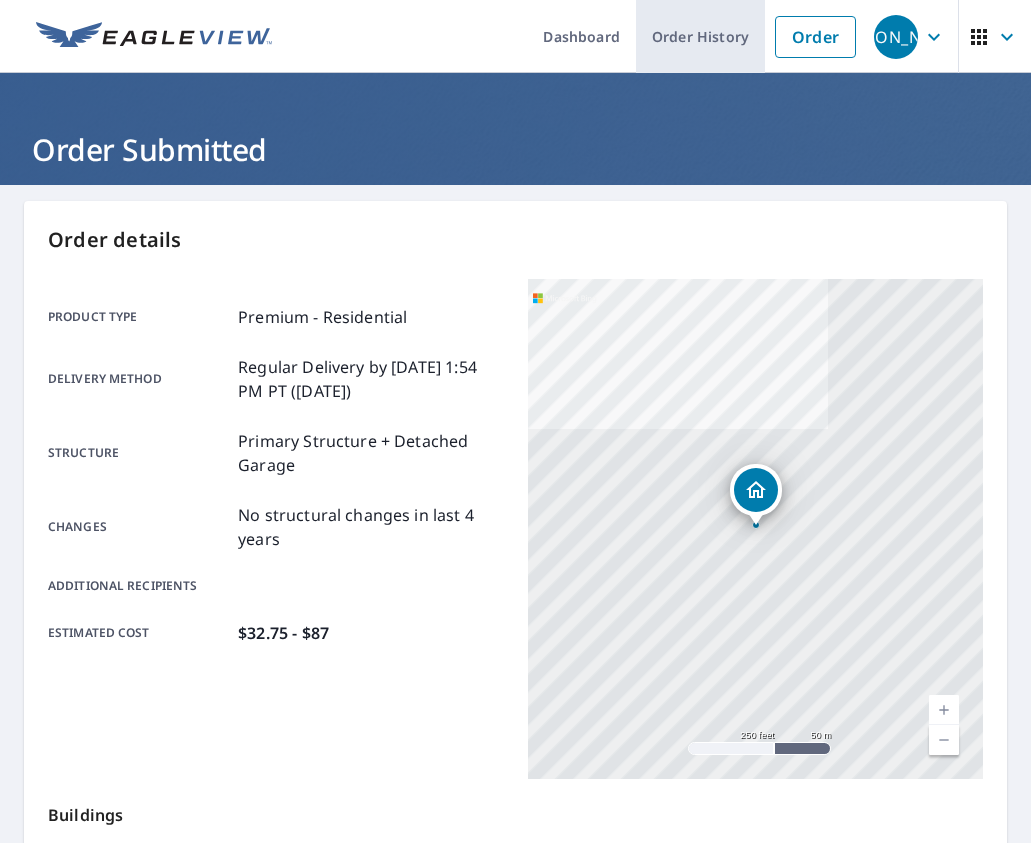 click on "Order History" at bounding box center (700, 36) 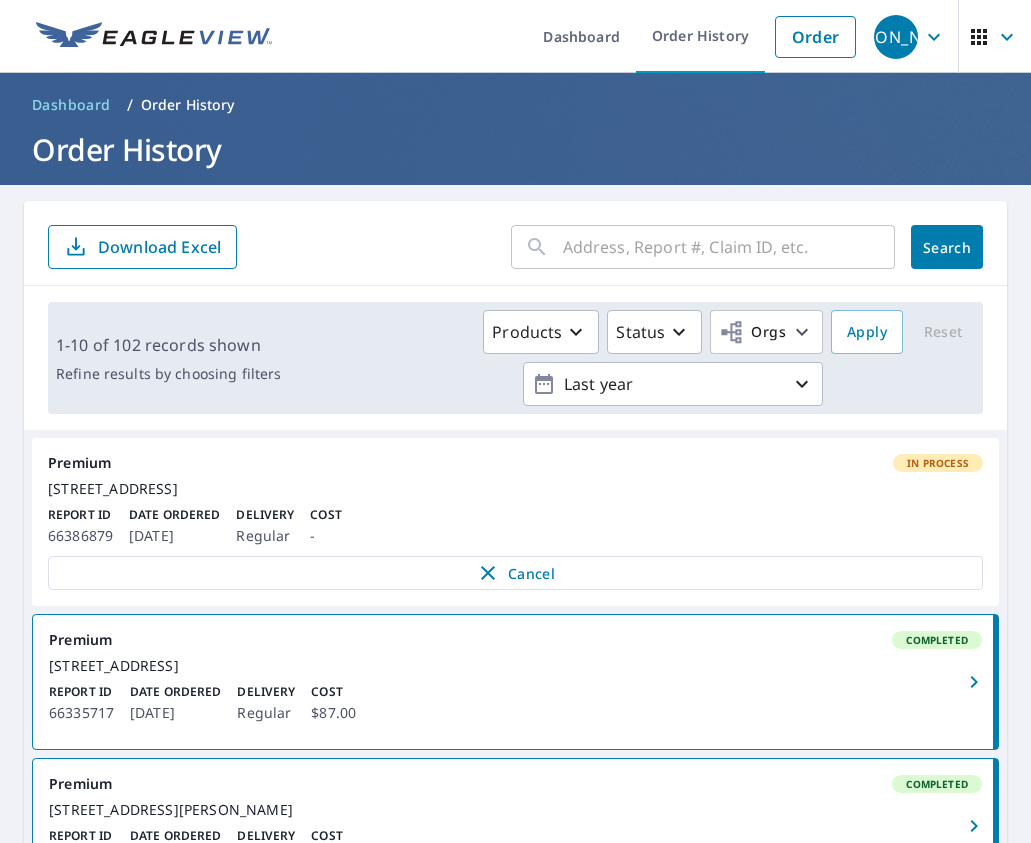 click at bounding box center [729, 247] 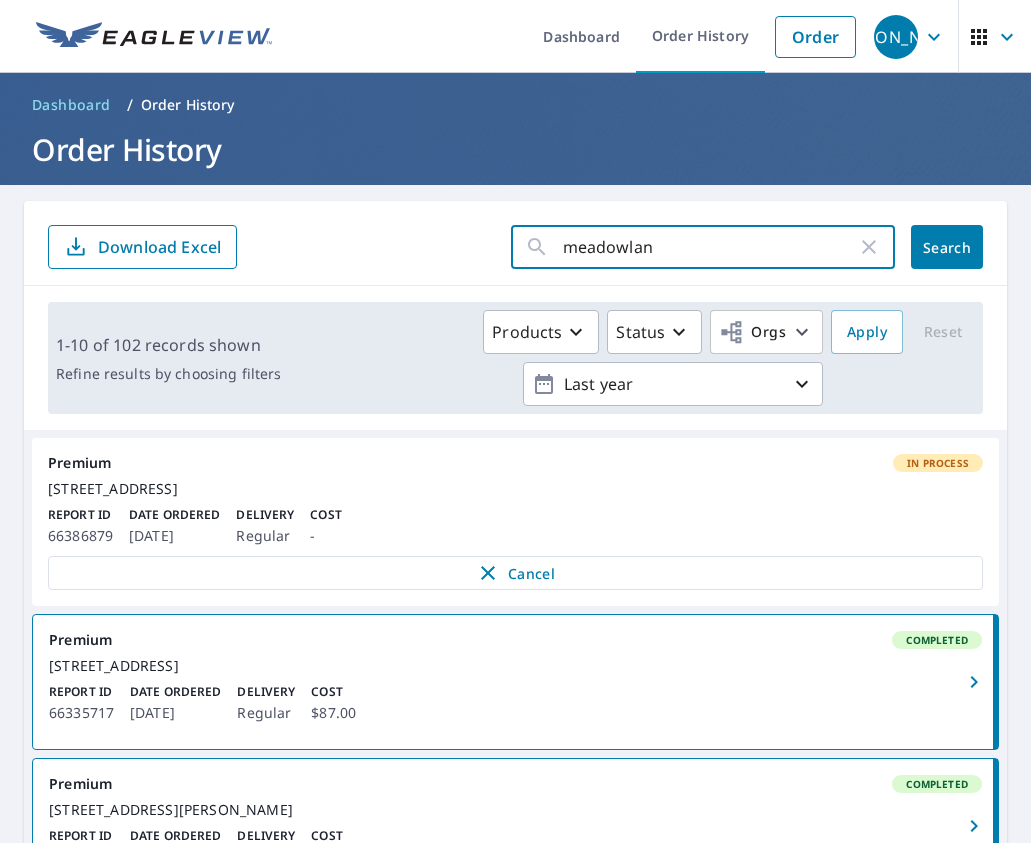 type on "meadowland" 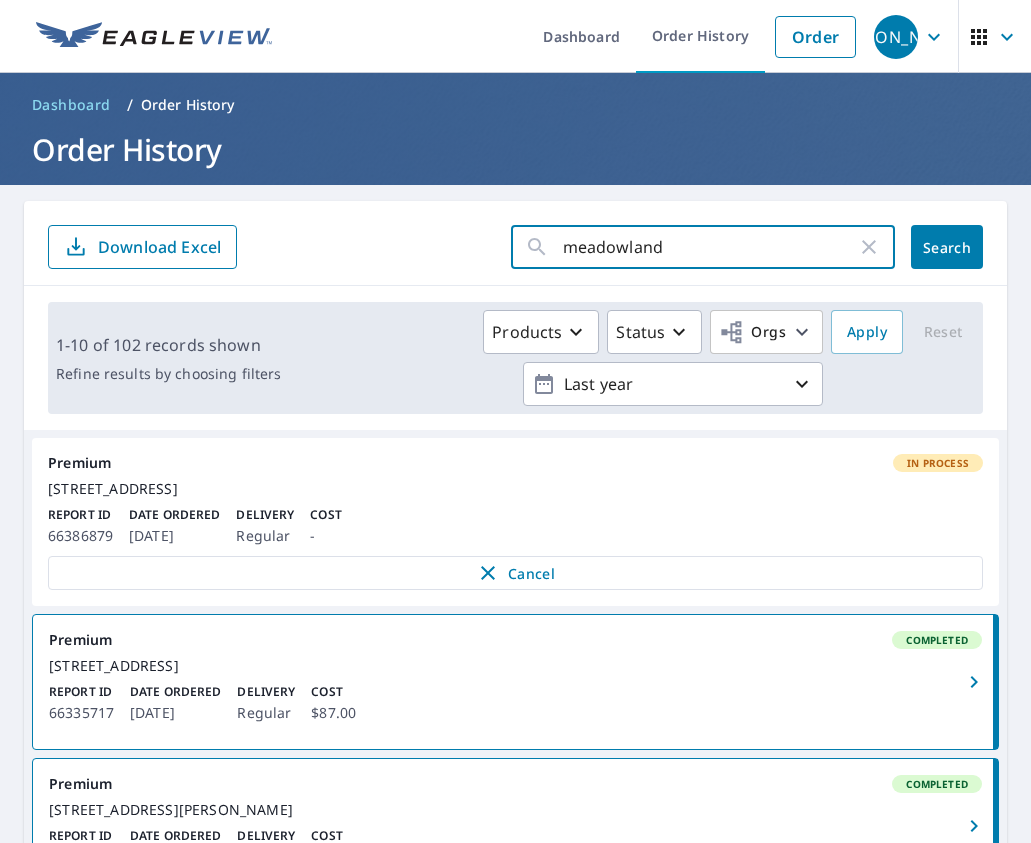 click on "Search" 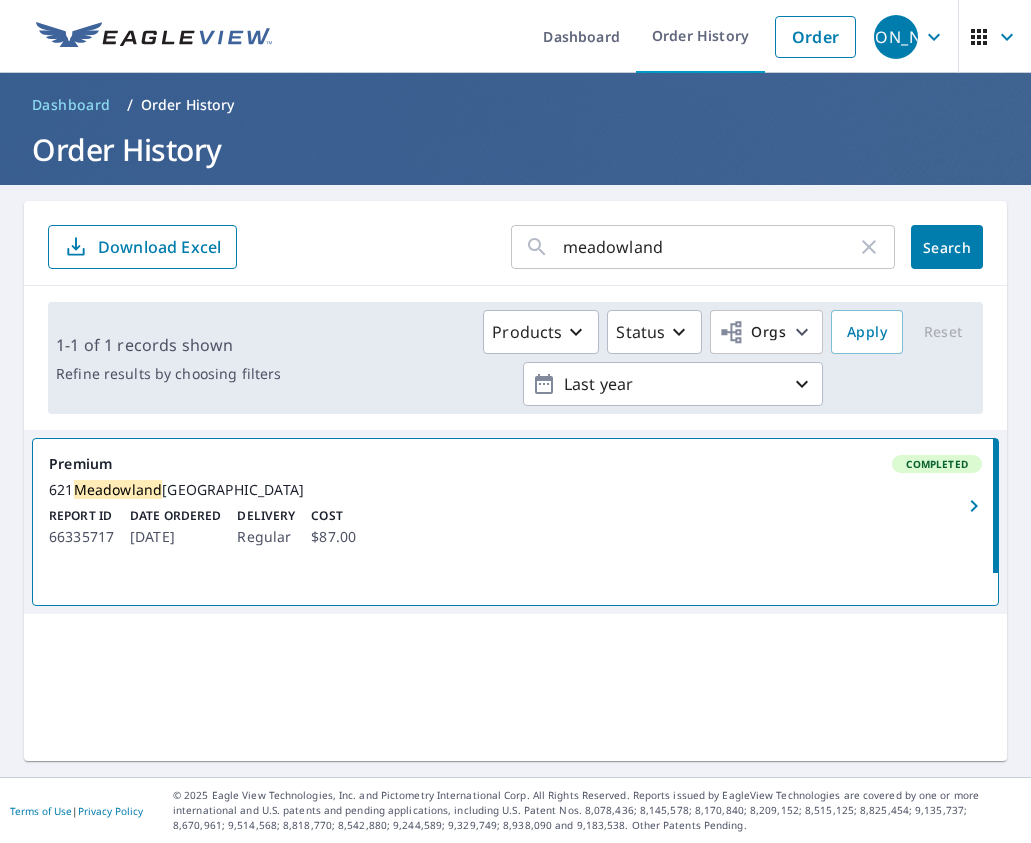 click on "Premium Completed [STREET_ADDRESS] Report ID 66335717 Date Ordered [DATE] Delivery Regular Cost $87.00" at bounding box center (515, 506) 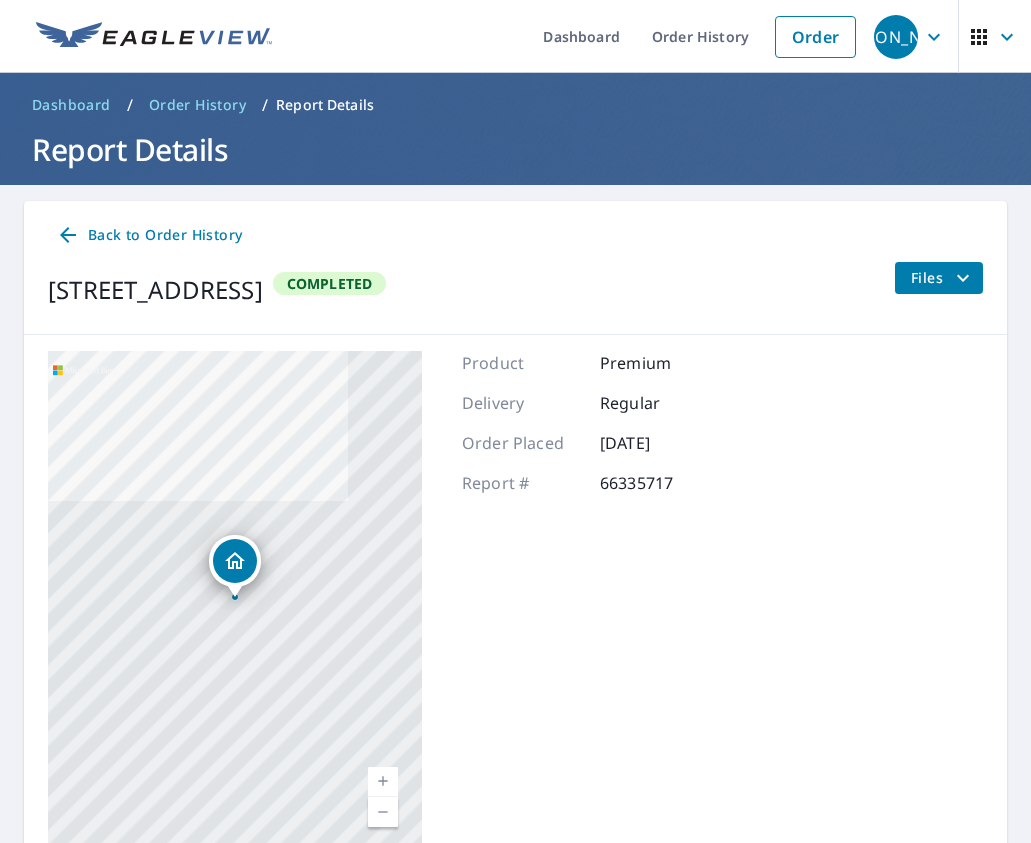 scroll, scrollTop: 105, scrollLeft: 0, axis: vertical 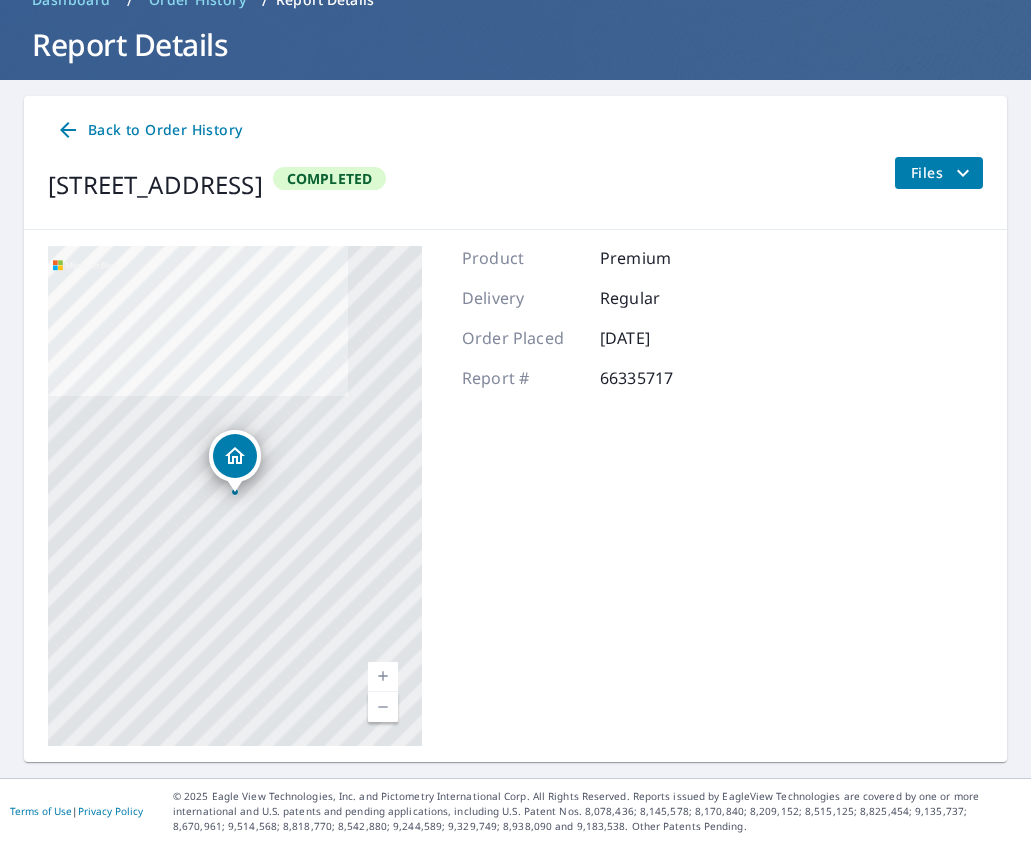 click on "Files" at bounding box center (938, 185) 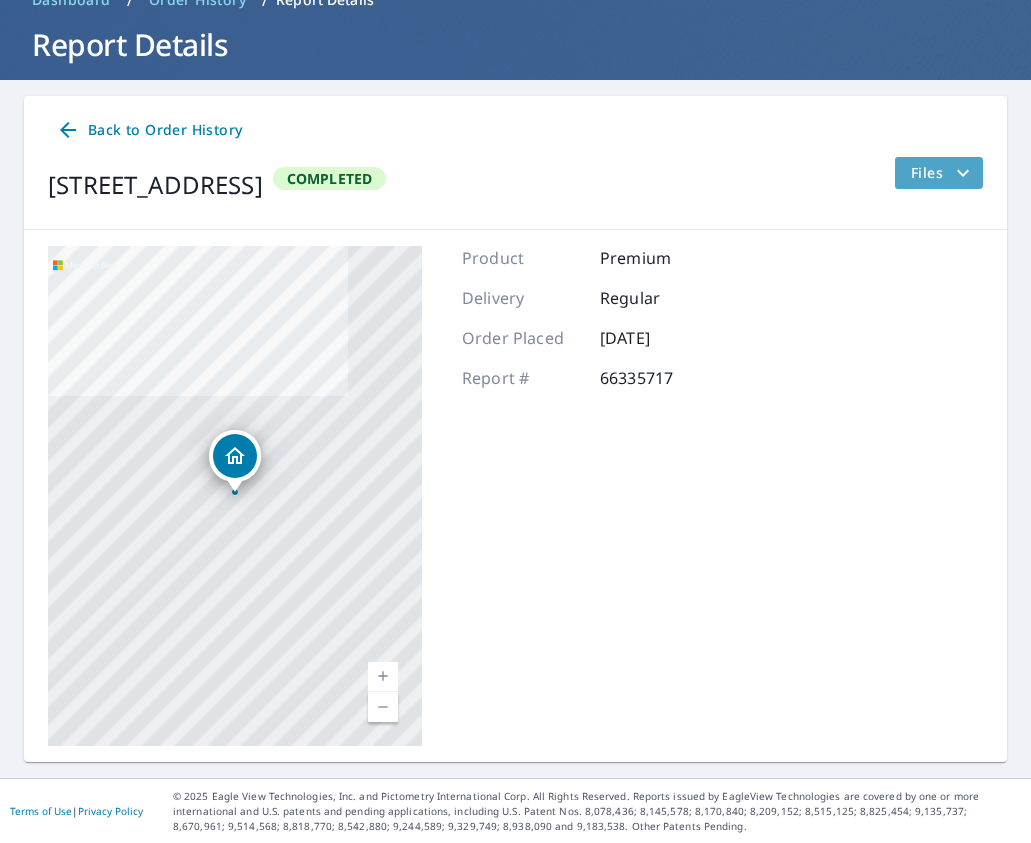 click 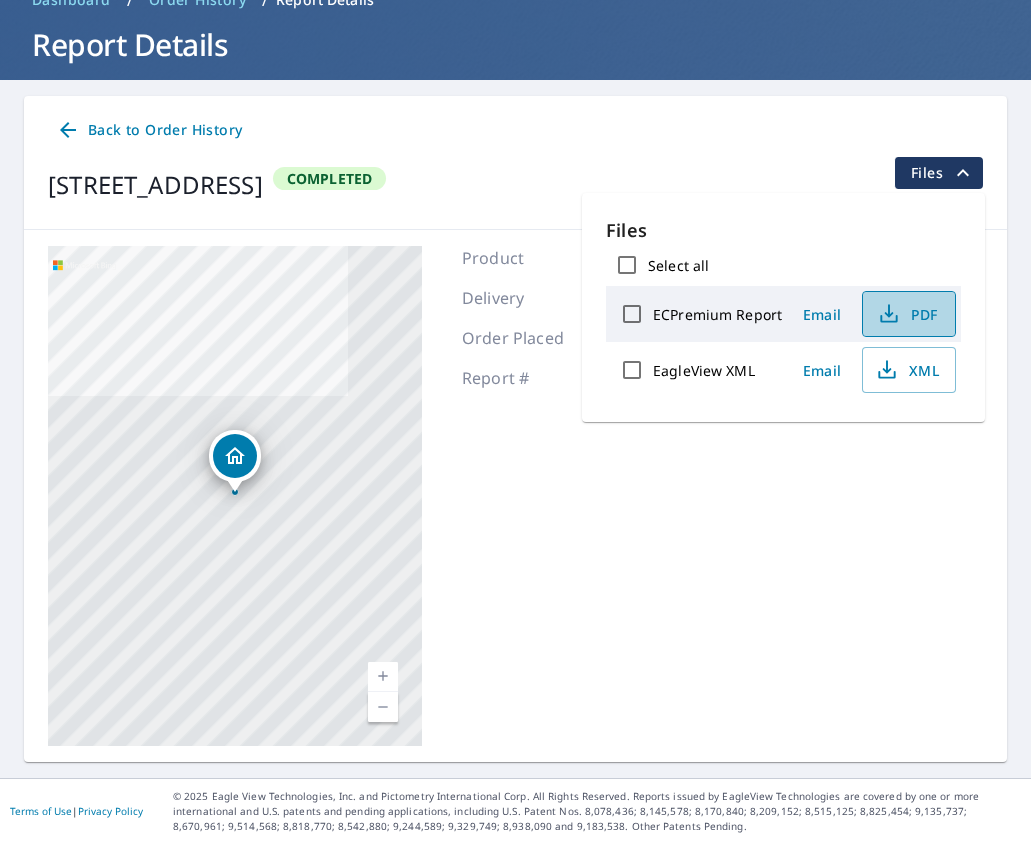 click 